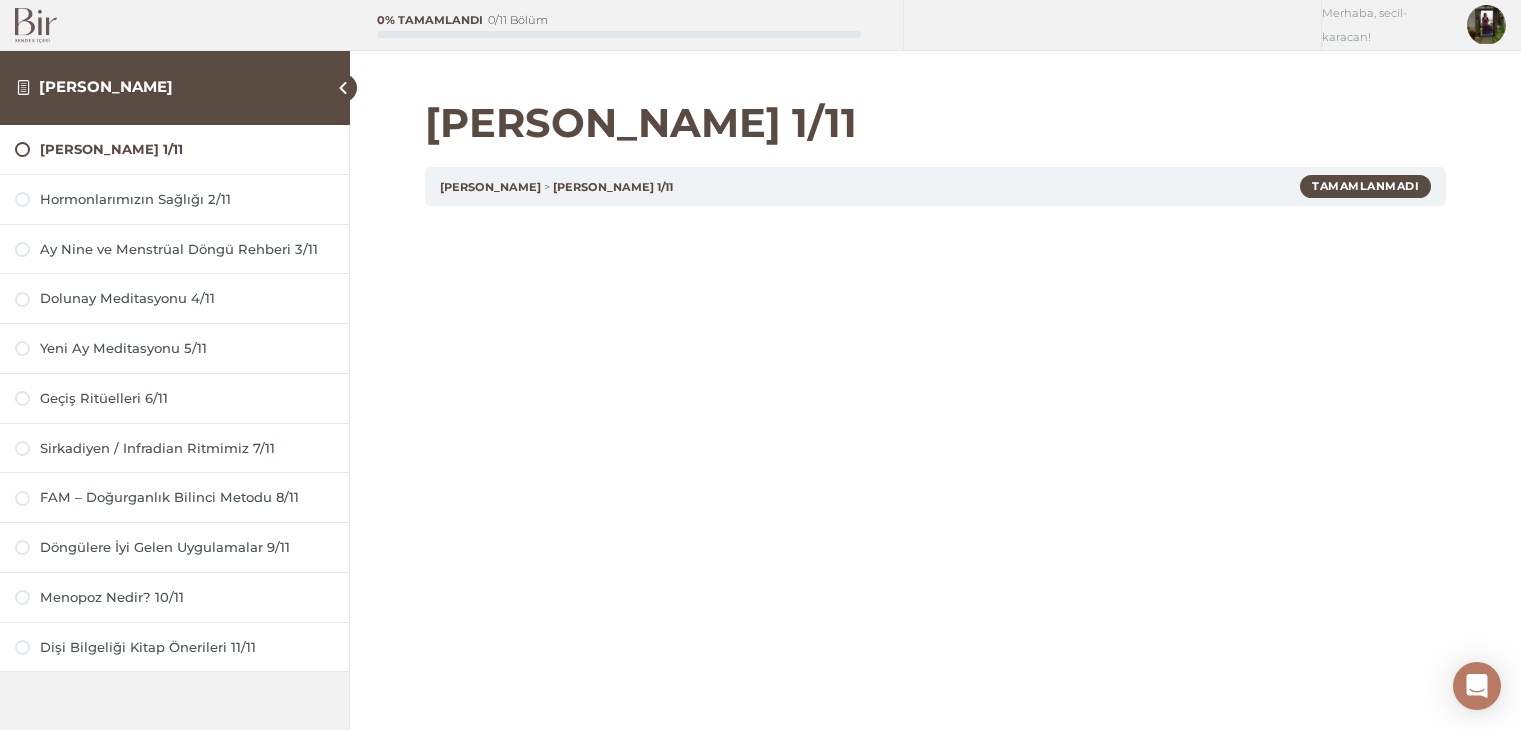 scroll, scrollTop: 200, scrollLeft: 0, axis: vertical 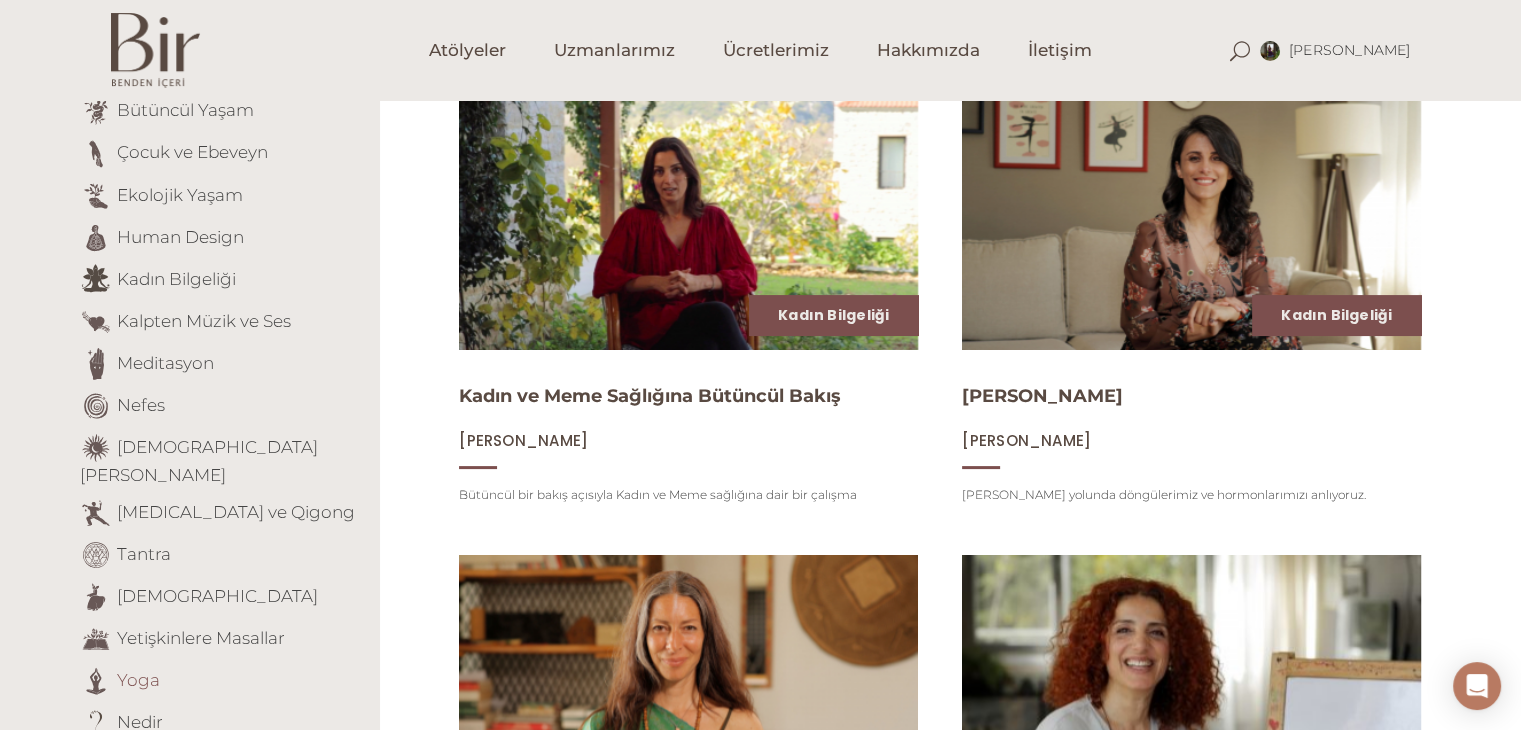 click on "Yoga" at bounding box center [138, 679] 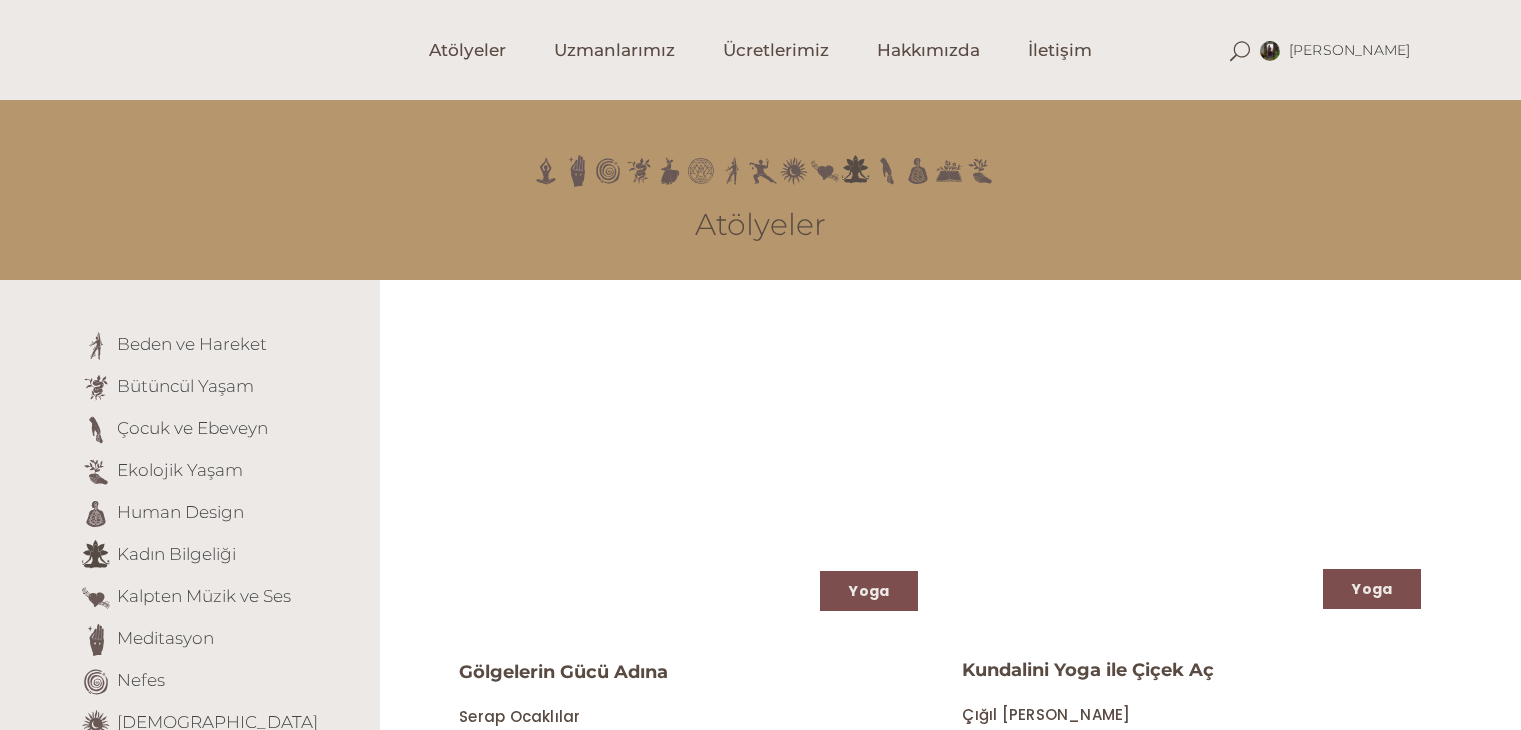 scroll, scrollTop: 0, scrollLeft: 0, axis: both 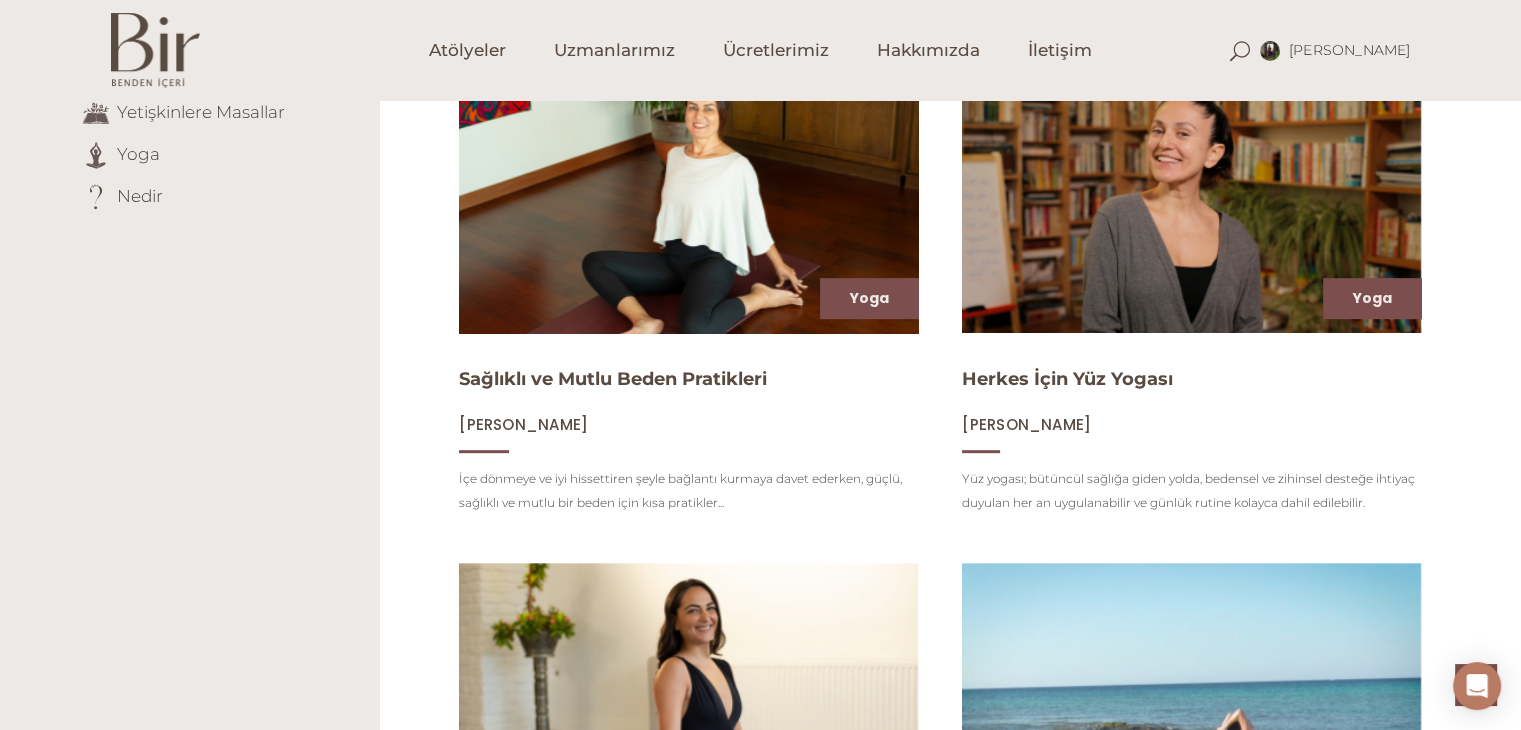 click at bounding box center [688, 204] 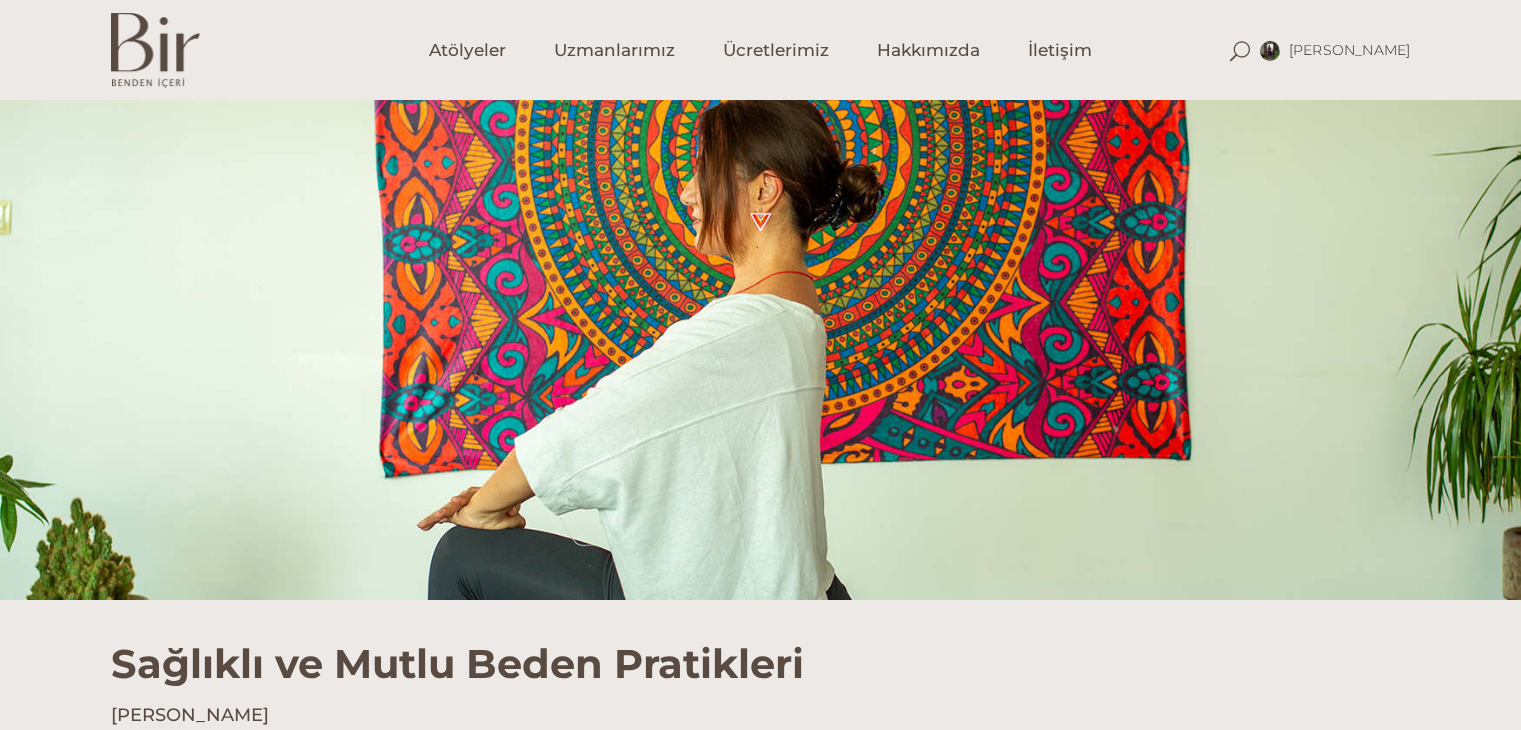 scroll, scrollTop: 0, scrollLeft: 0, axis: both 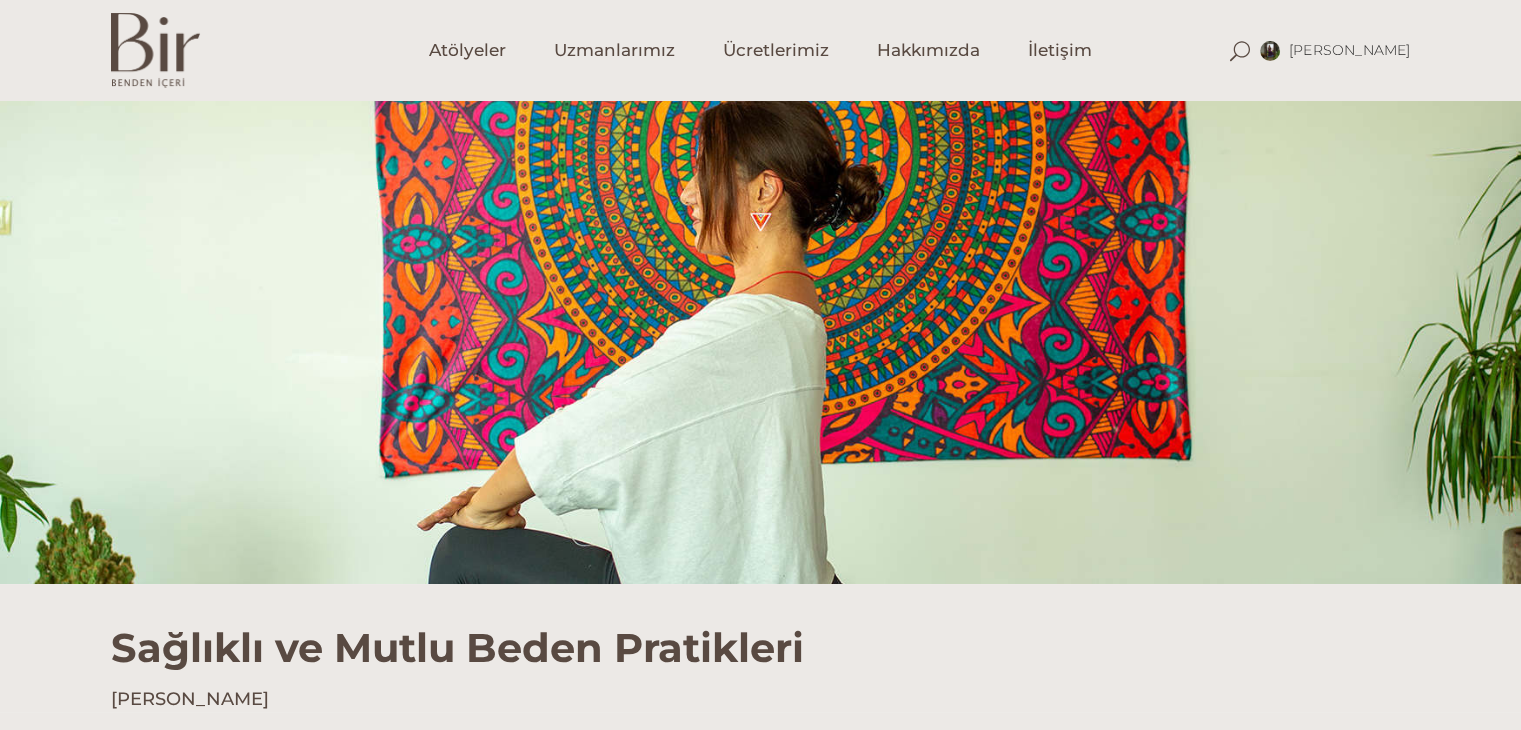click on "Translator
[PERSON_NAME]
Hesabım
Üyelik [GEOGRAPHIC_DATA]
Abonelik
[GEOGRAPHIC_DATA]" at bounding box center (760, 1451) 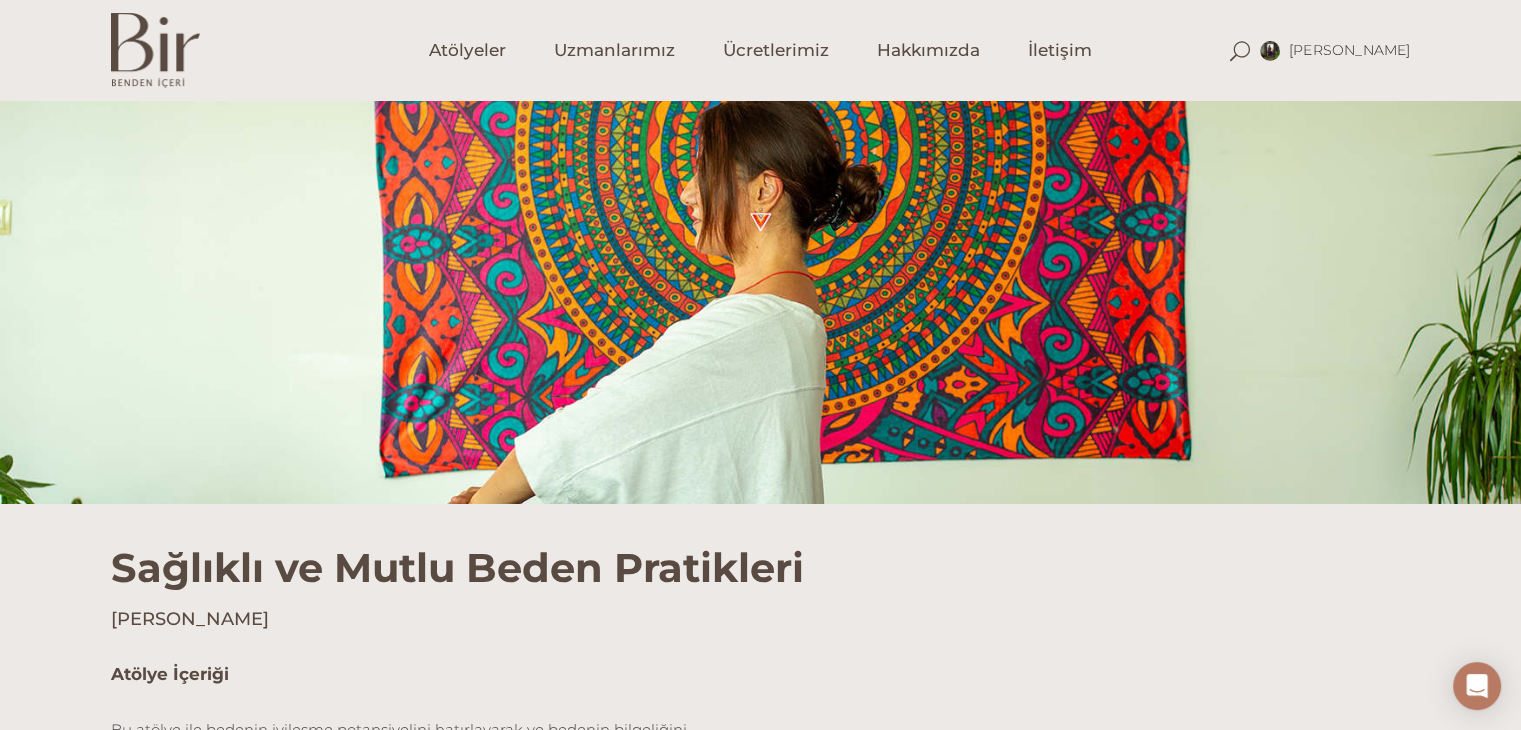 scroll, scrollTop: 160, scrollLeft: 0, axis: vertical 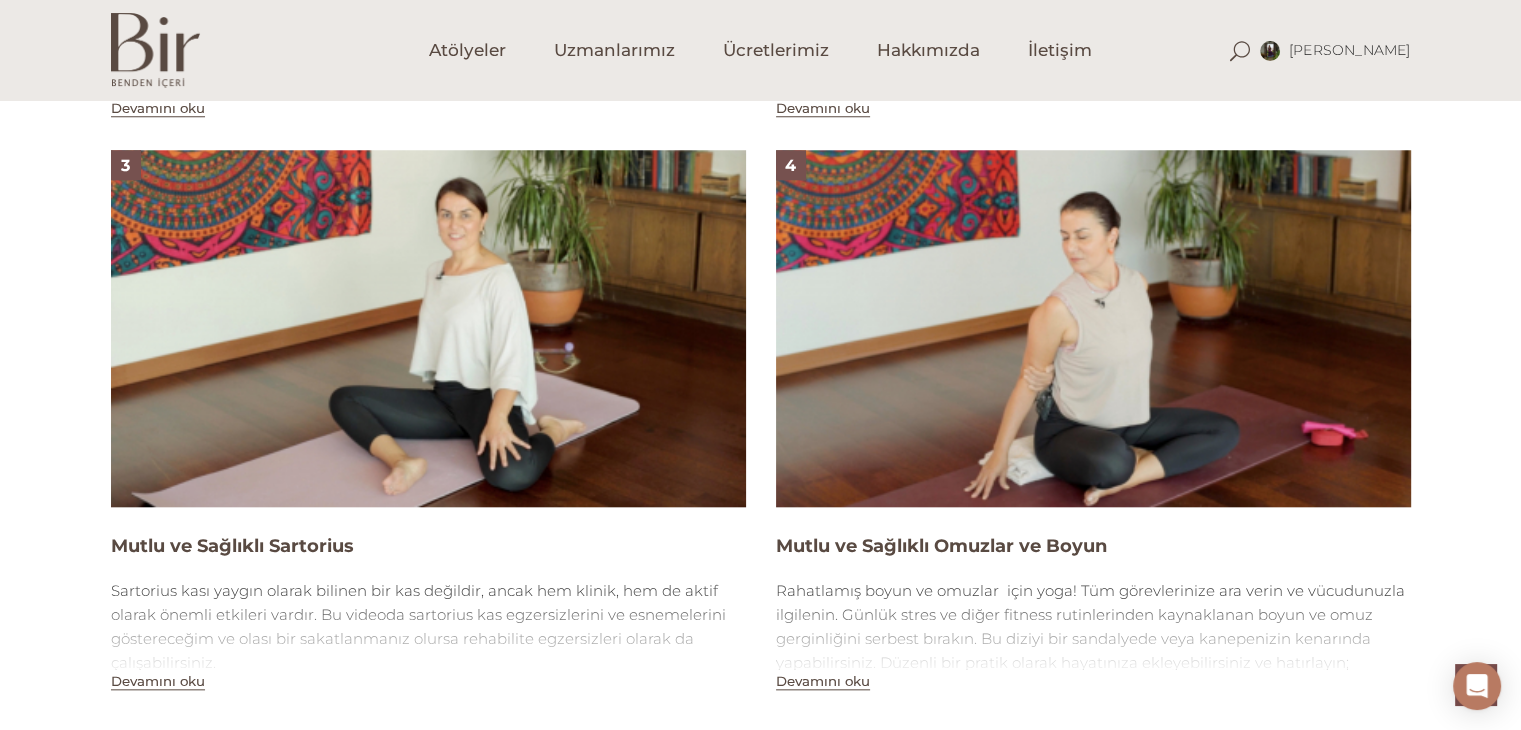 click at bounding box center [428, 328] 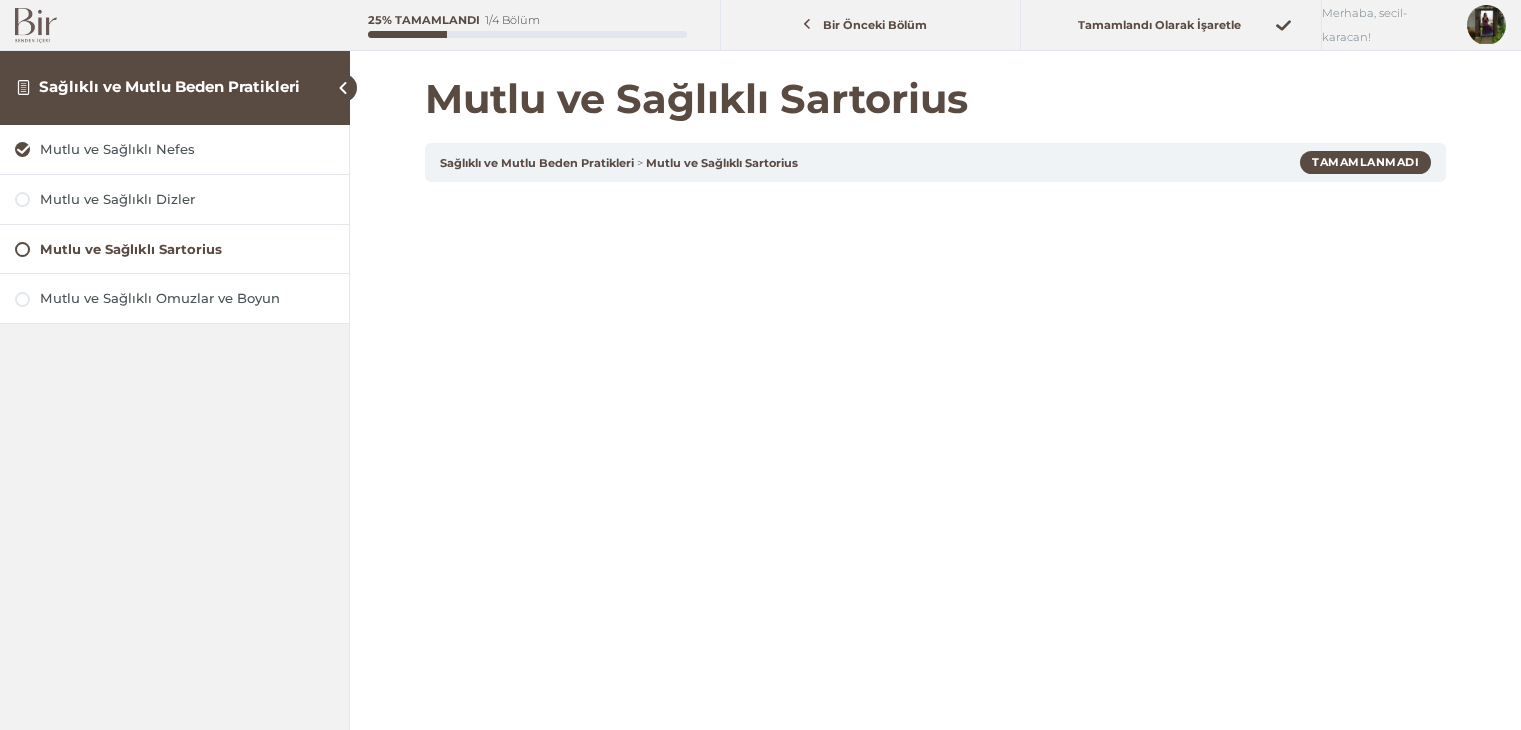 scroll, scrollTop: 0, scrollLeft: 0, axis: both 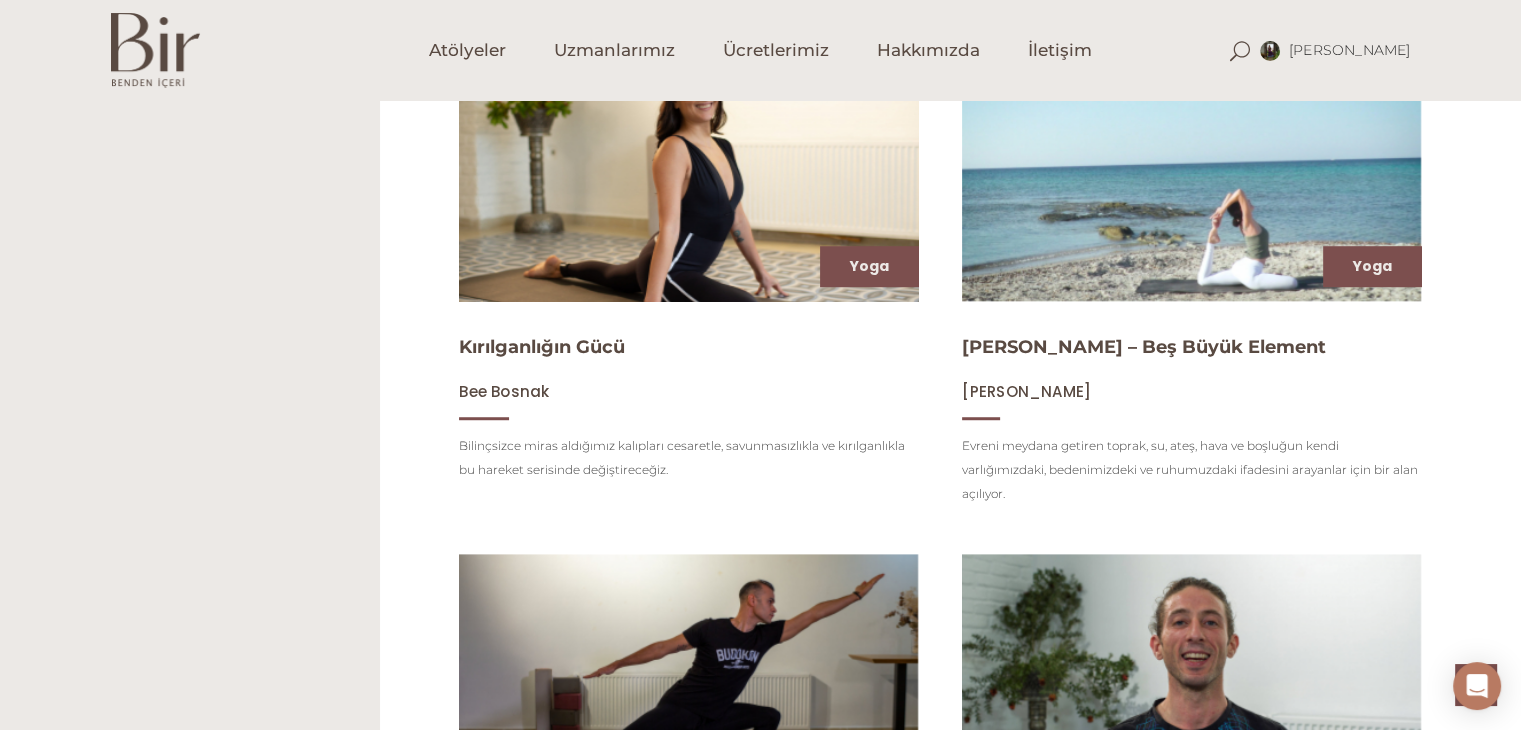 click at bounding box center (688, 172) 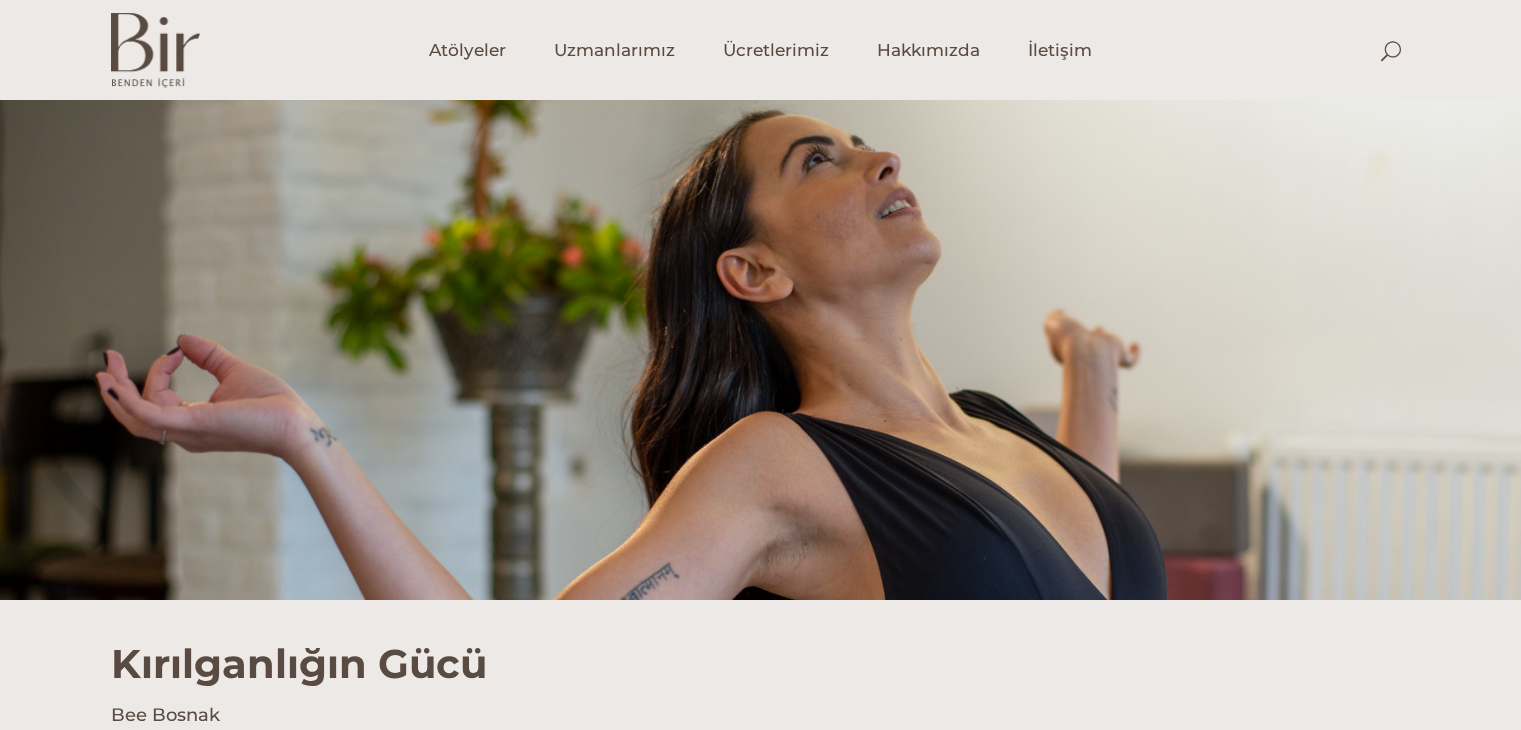 scroll, scrollTop: 0, scrollLeft: 0, axis: both 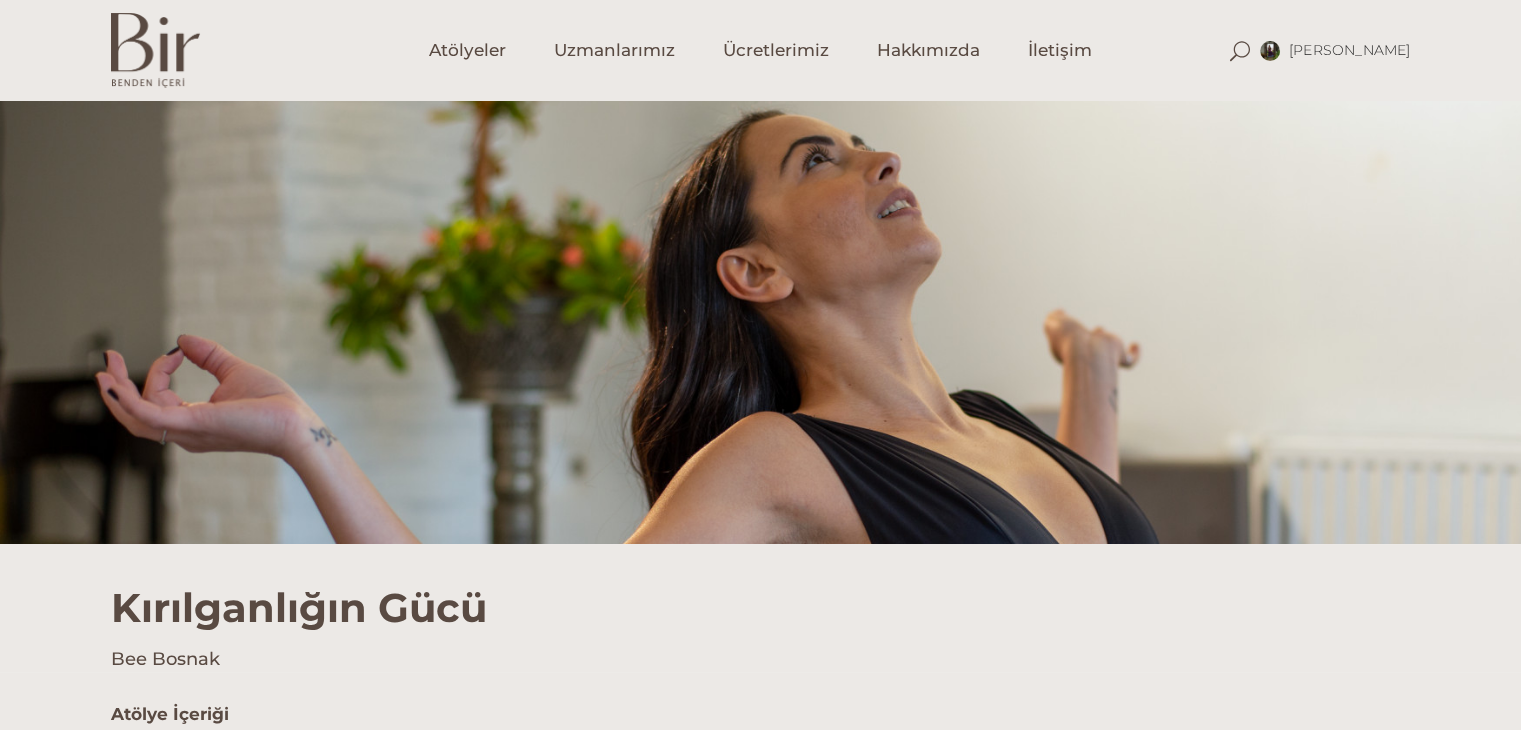 click on "Translator
[PERSON_NAME]
Hesabım
Üyelik [GEOGRAPHIC_DATA]
Abonelik
[GEOGRAPHIC_DATA]" at bounding box center [760, 1396] 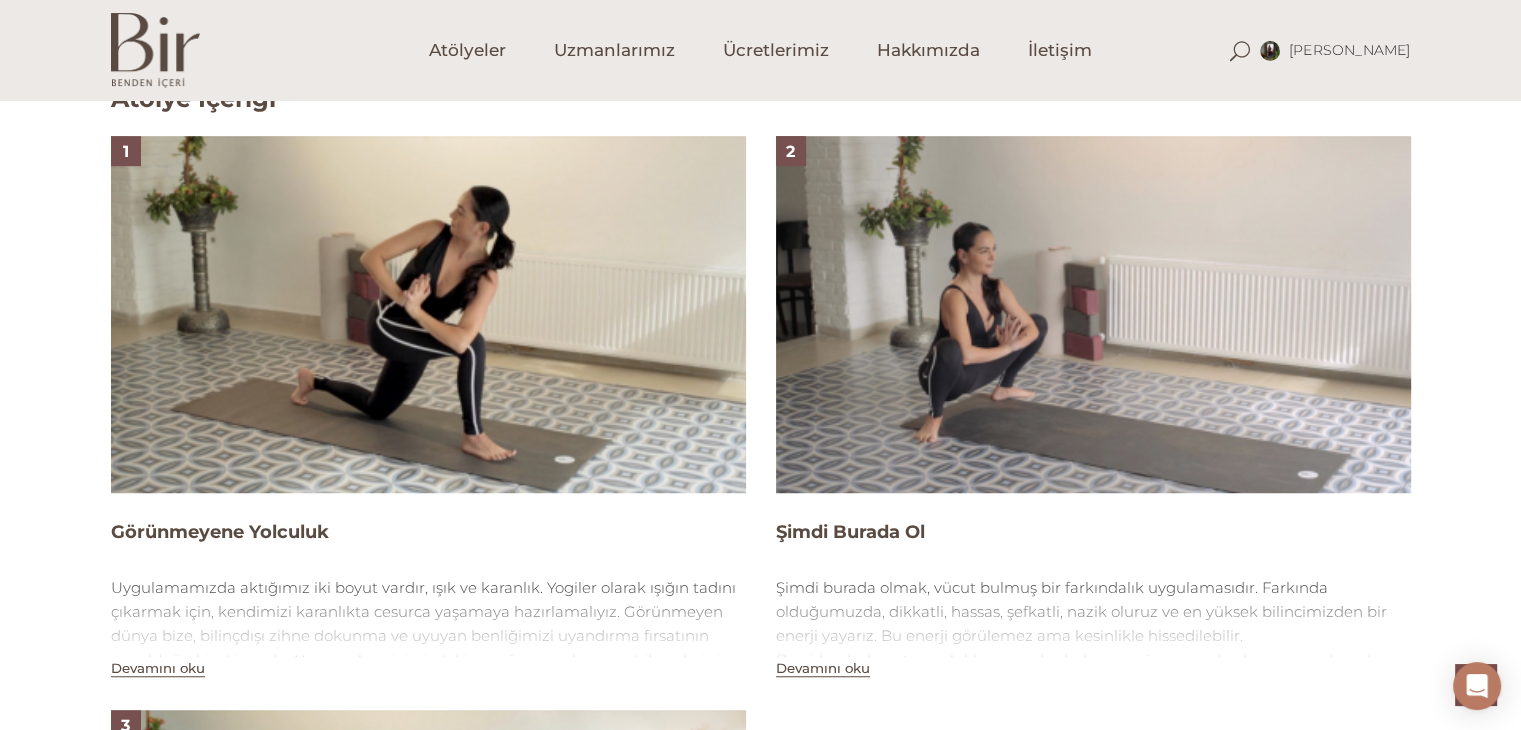 scroll, scrollTop: 1332, scrollLeft: 0, axis: vertical 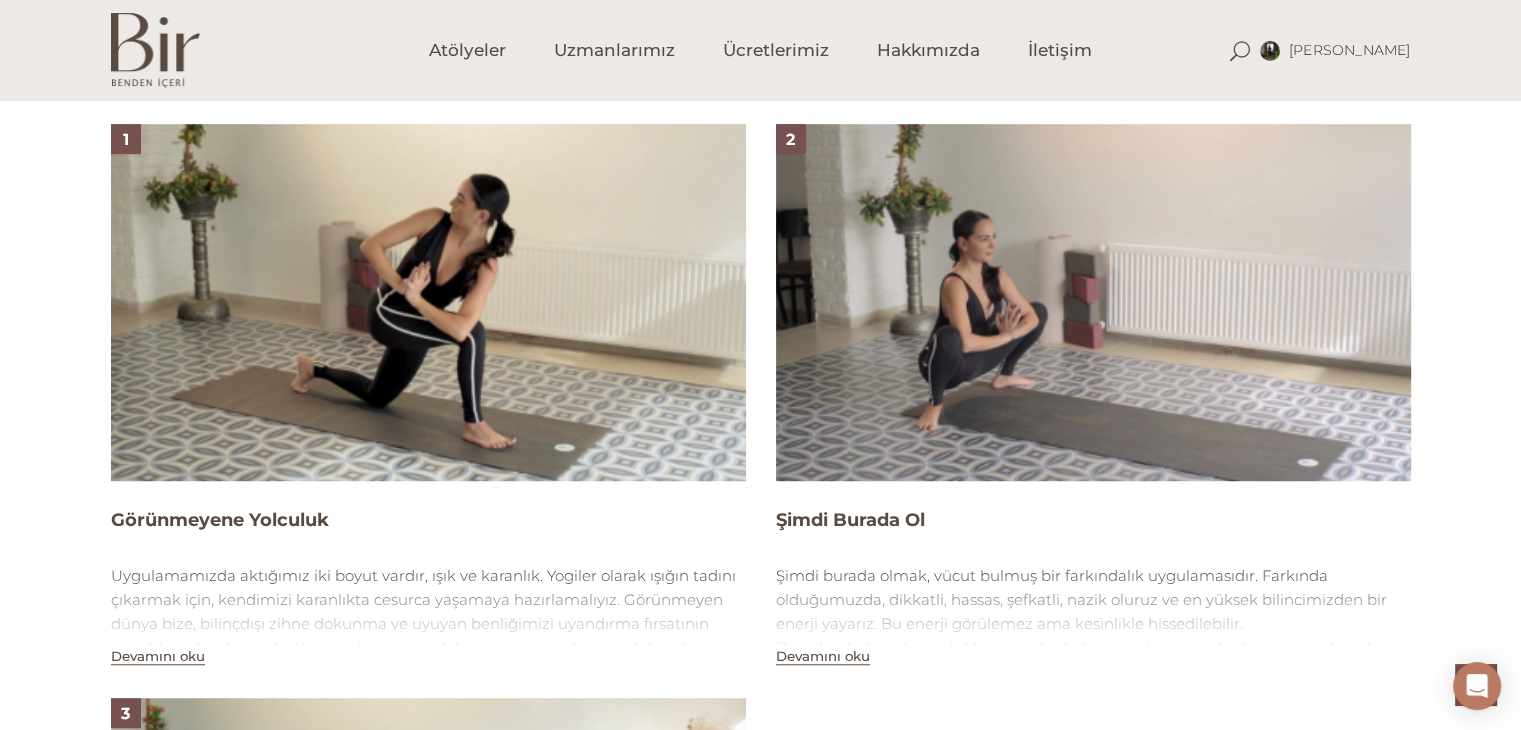 click at bounding box center [428, 302] 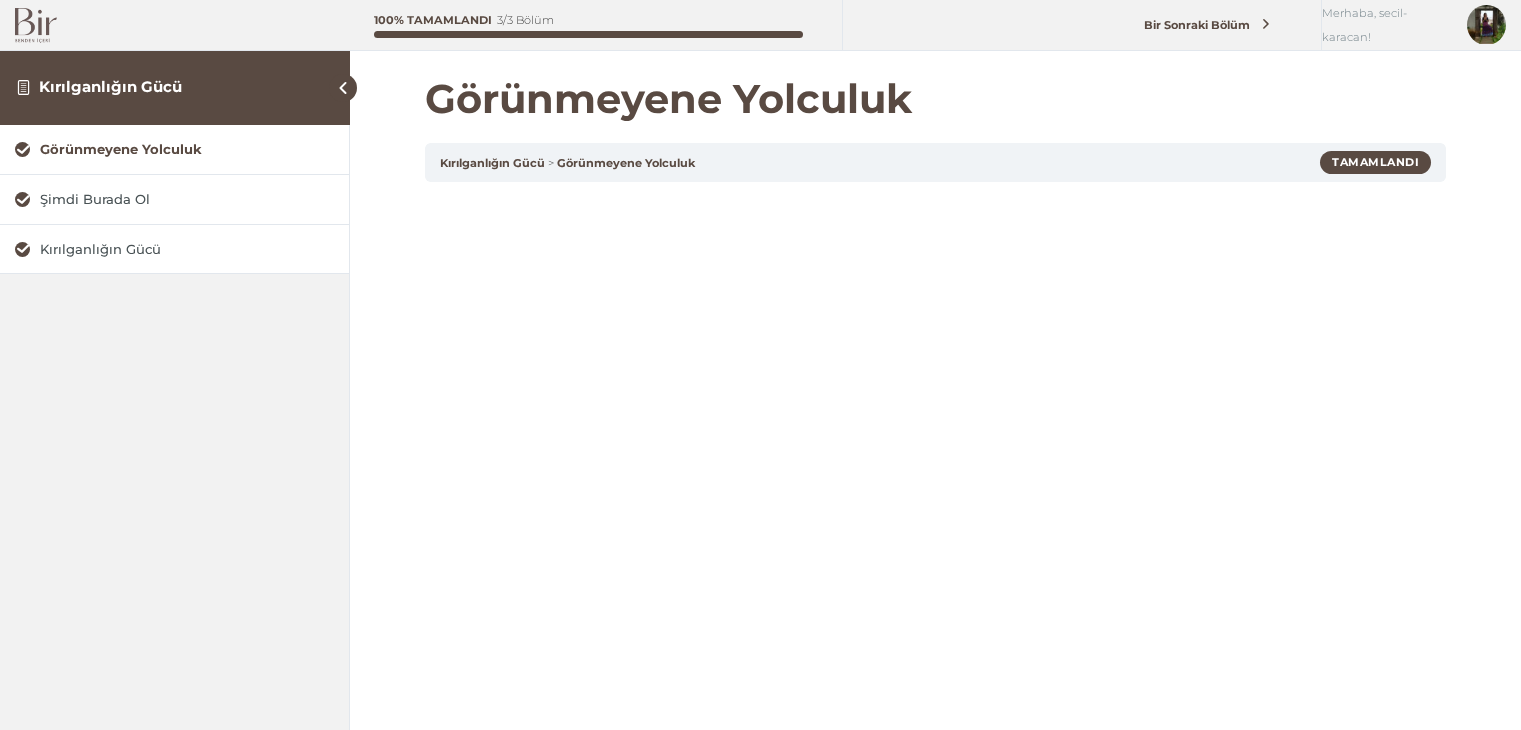 scroll, scrollTop: 0, scrollLeft: 0, axis: both 